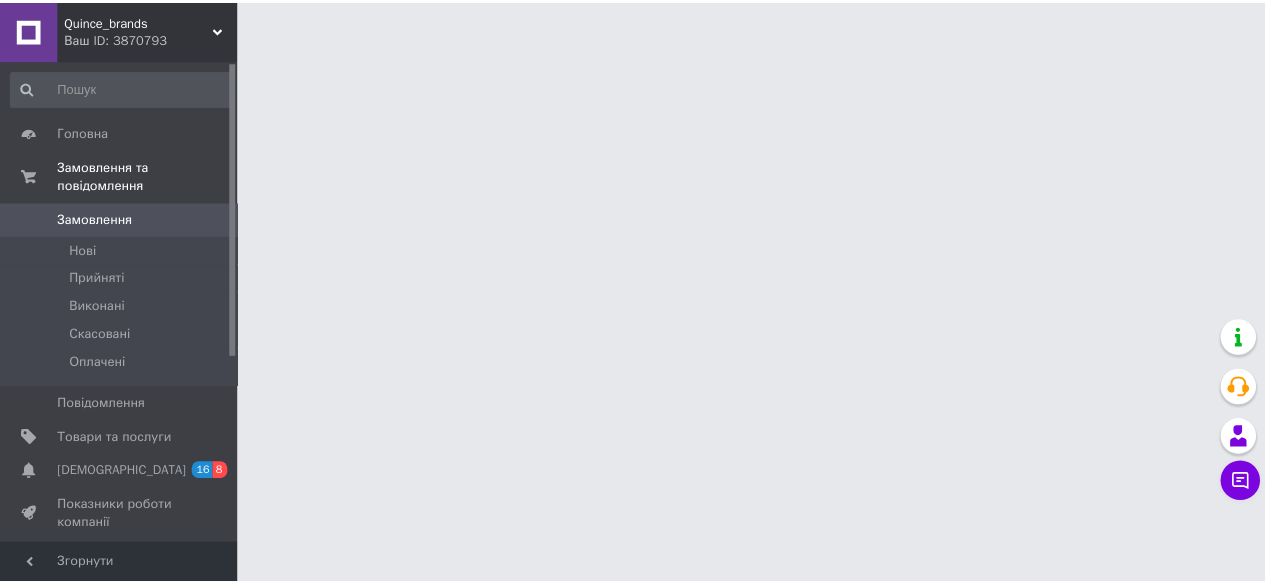 scroll, scrollTop: 0, scrollLeft: 0, axis: both 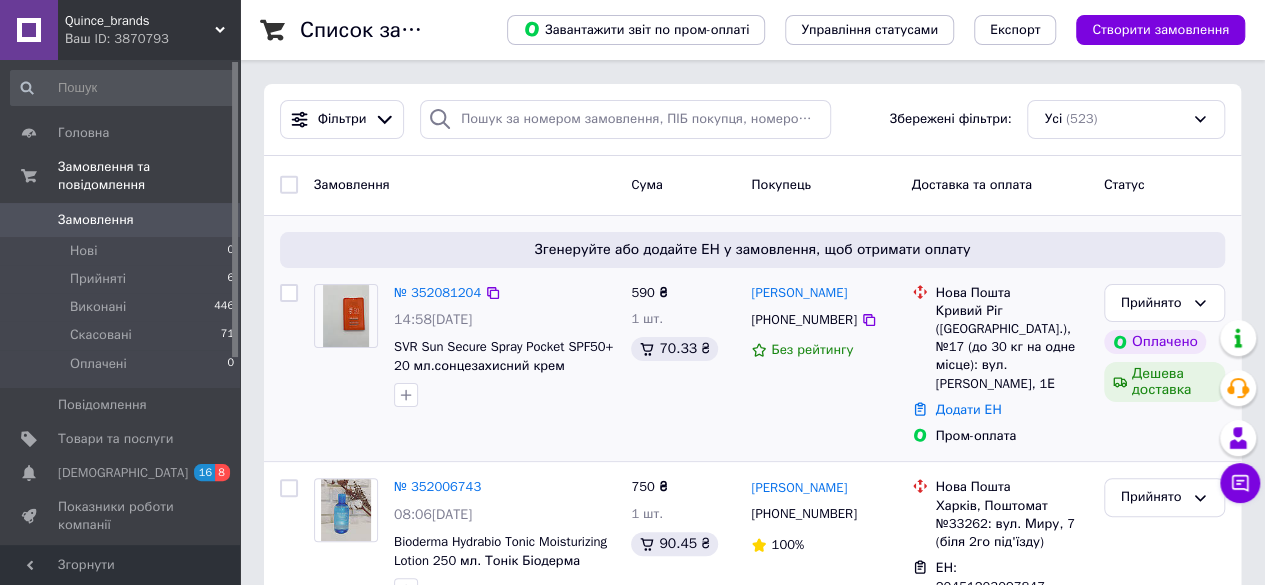click at bounding box center [346, 316] 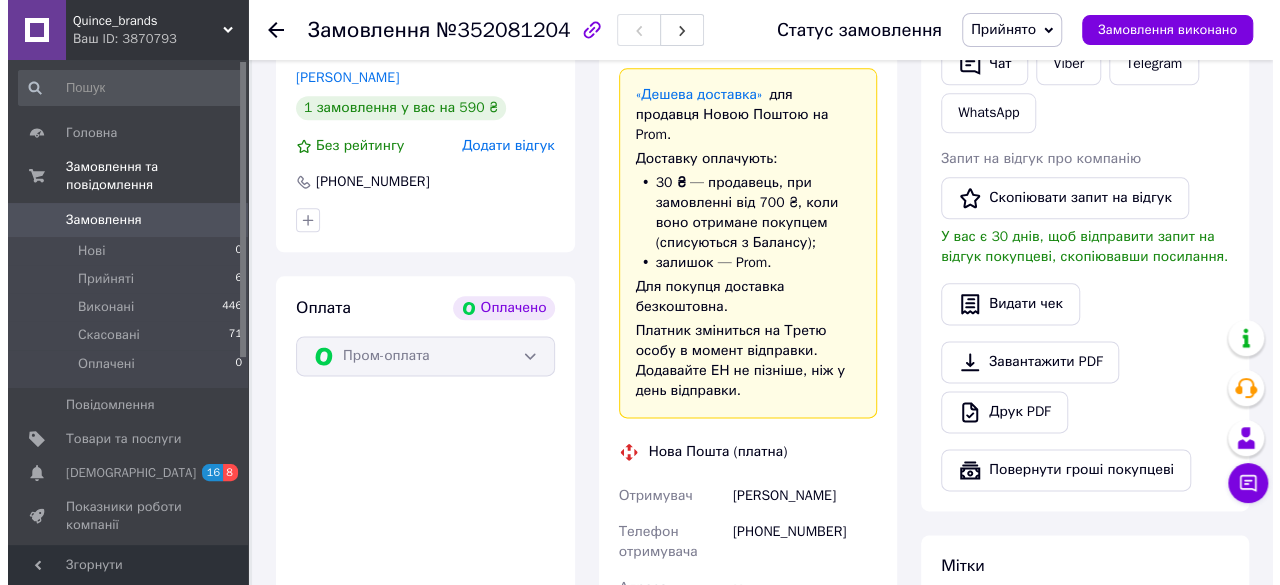 scroll, scrollTop: 800, scrollLeft: 0, axis: vertical 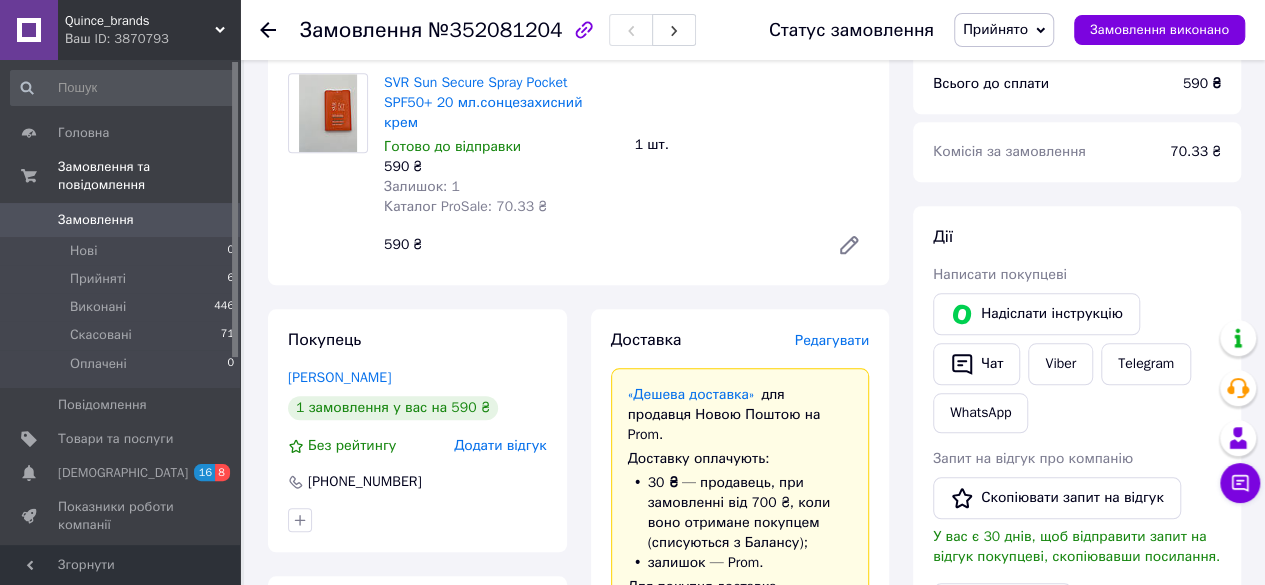 click on "Редагувати" at bounding box center [832, 340] 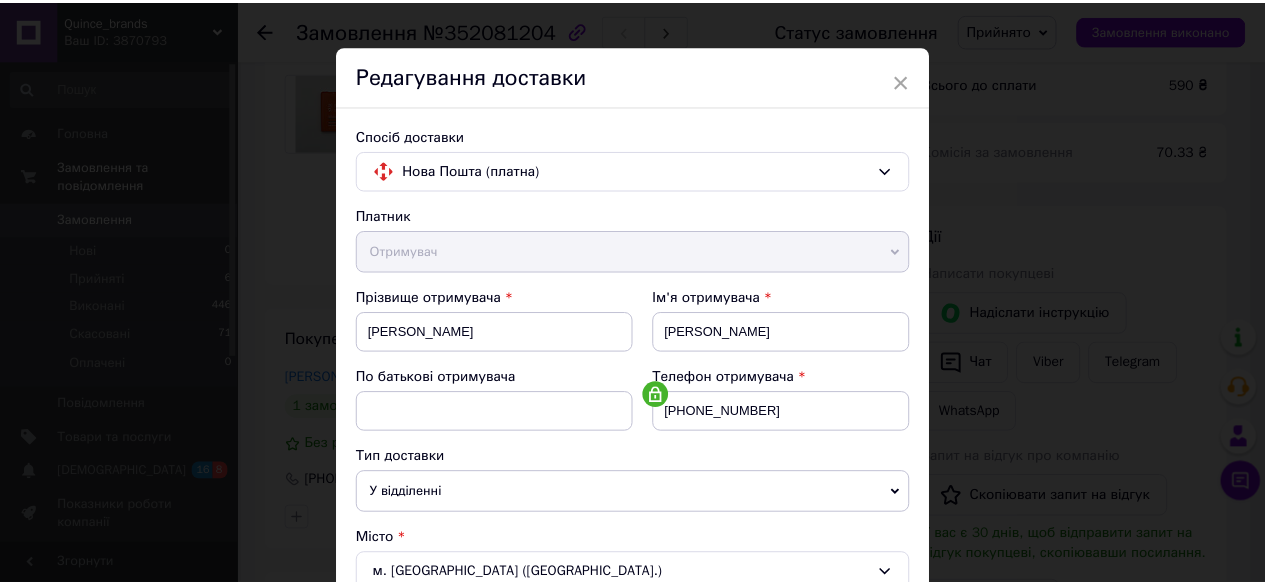 scroll, scrollTop: 0, scrollLeft: 0, axis: both 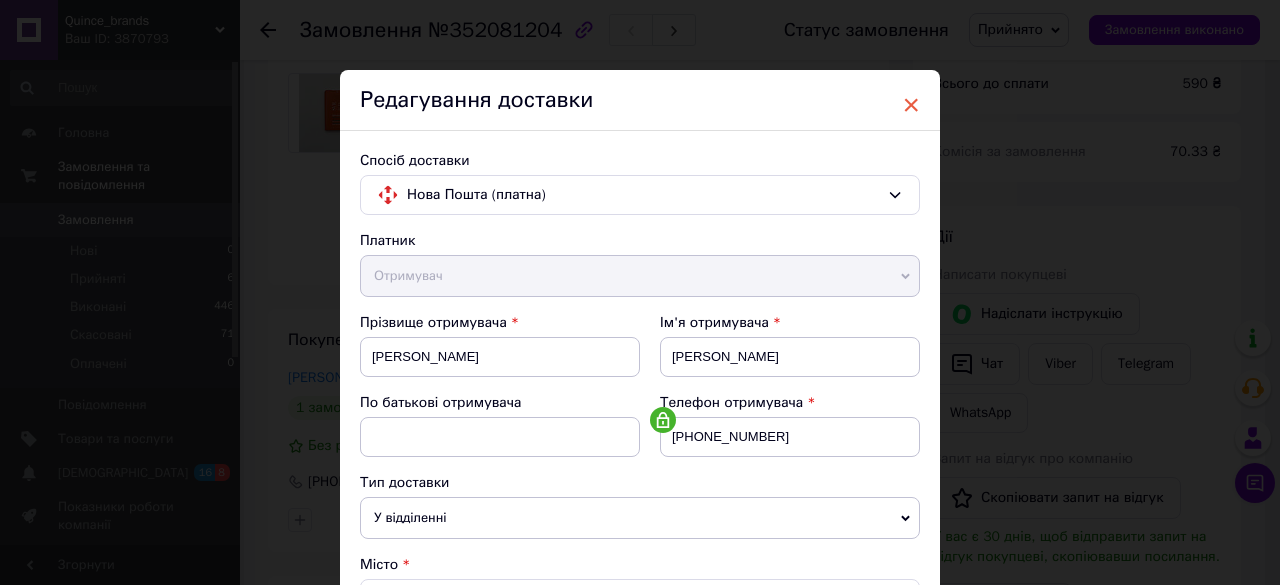 click on "×" at bounding box center [911, 105] 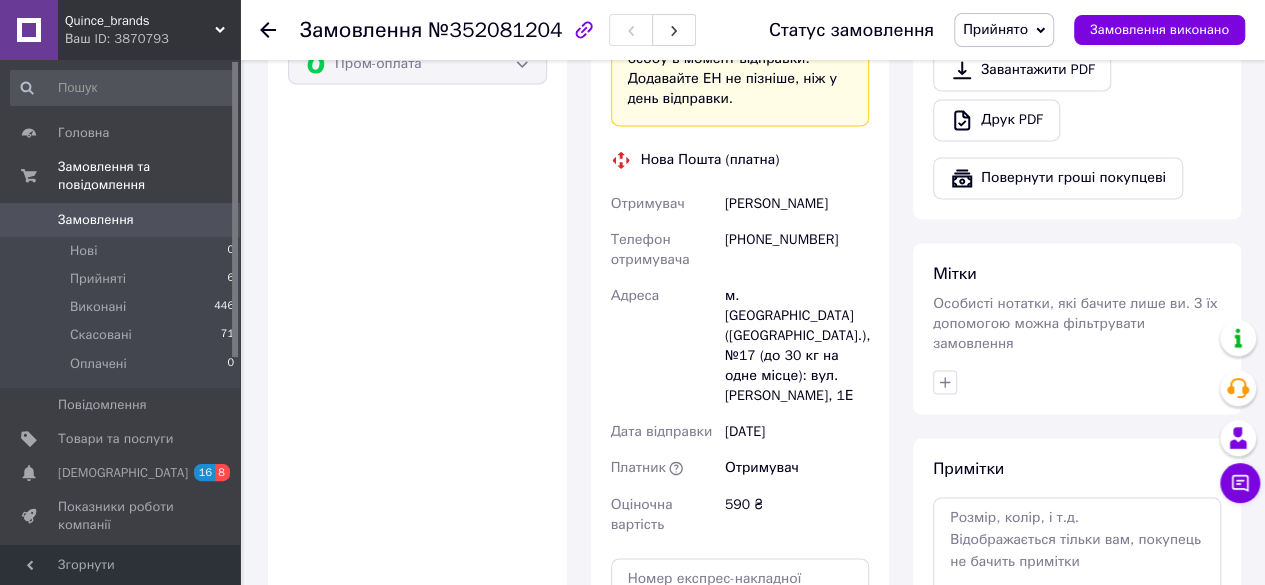 scroll, scrollTop: 1600, scrollLeft: 0, axis: vertical 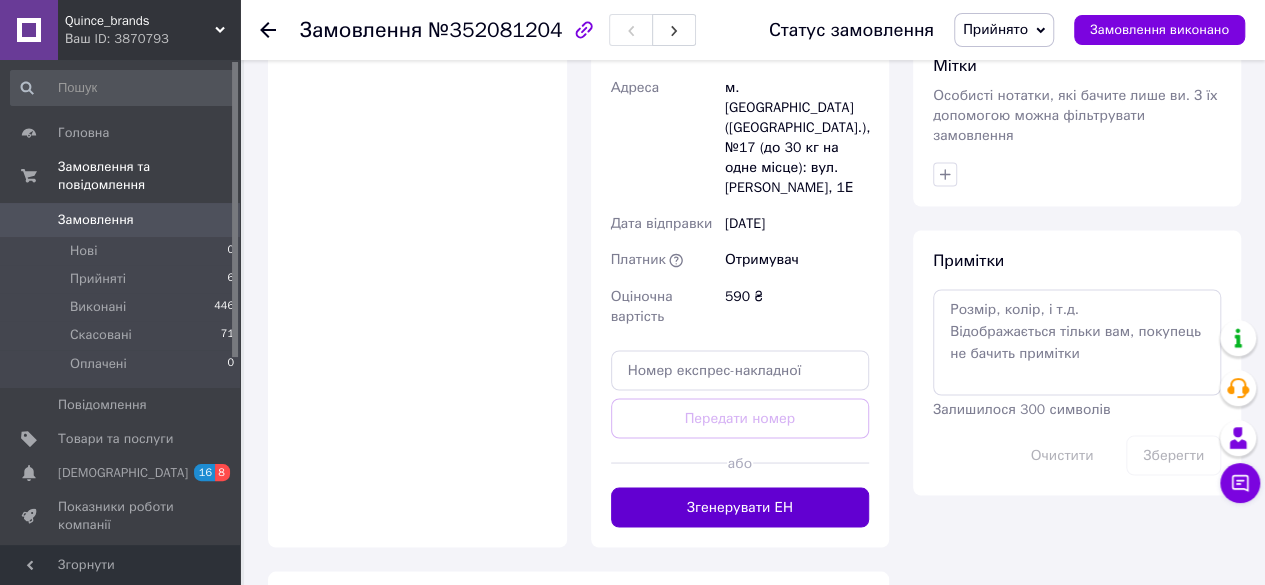 click on "Згенерувати ЕН" at bounding box center (740, 507) 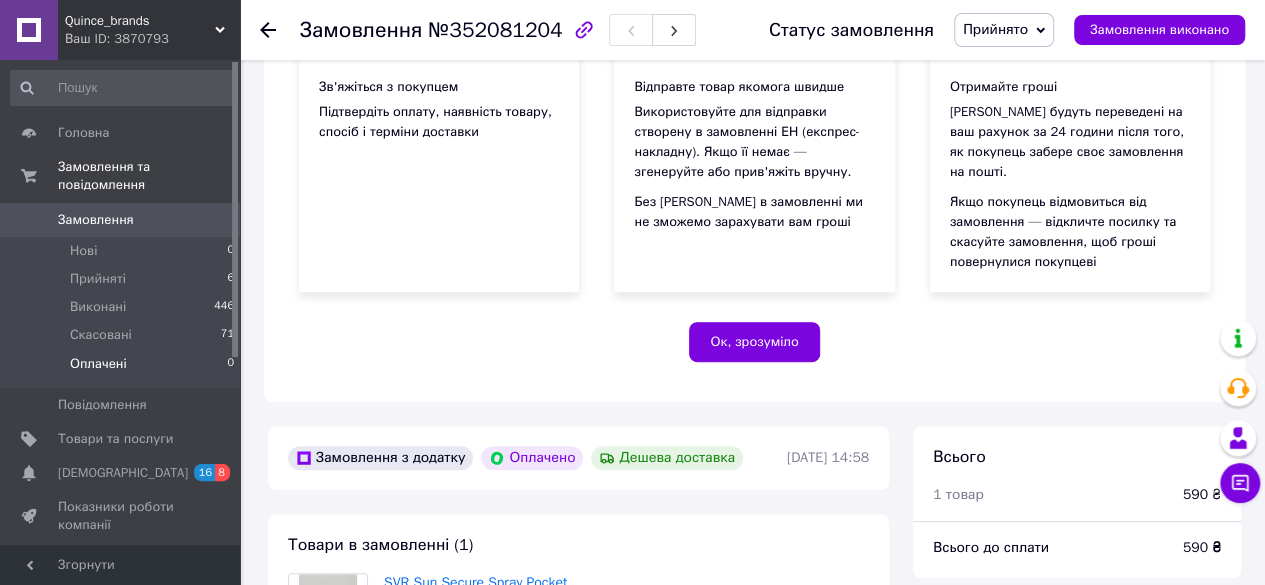 scroll, scrollTop: 200, scrollLeft: 0, axis: vertical 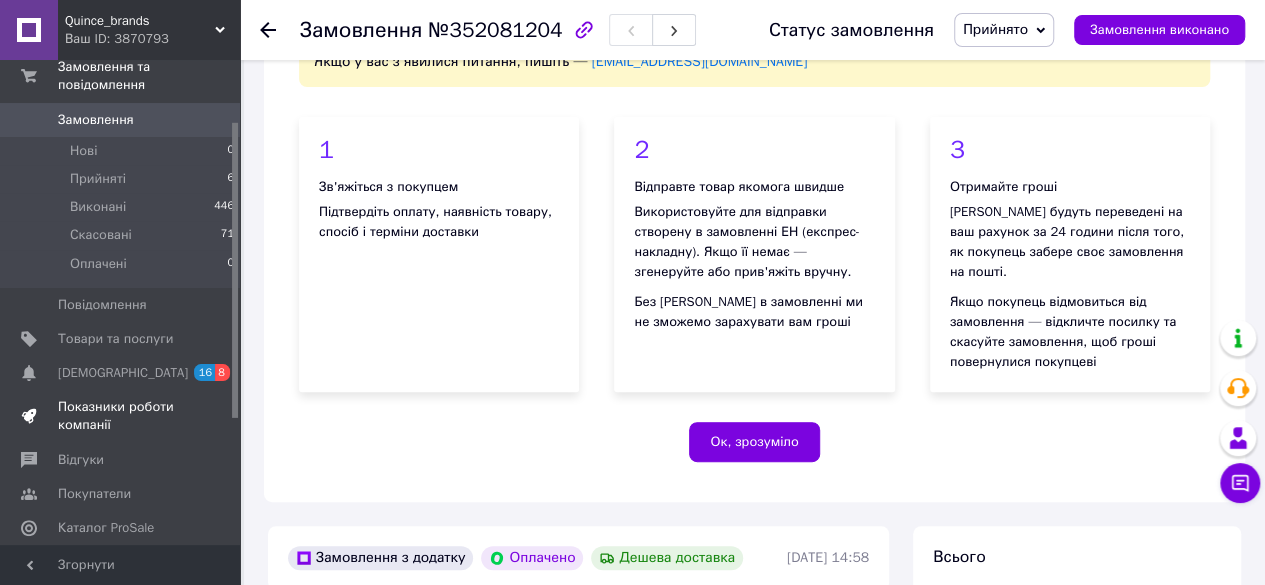 click on "Показники роботи компанії" at bounding box center (121, 416) 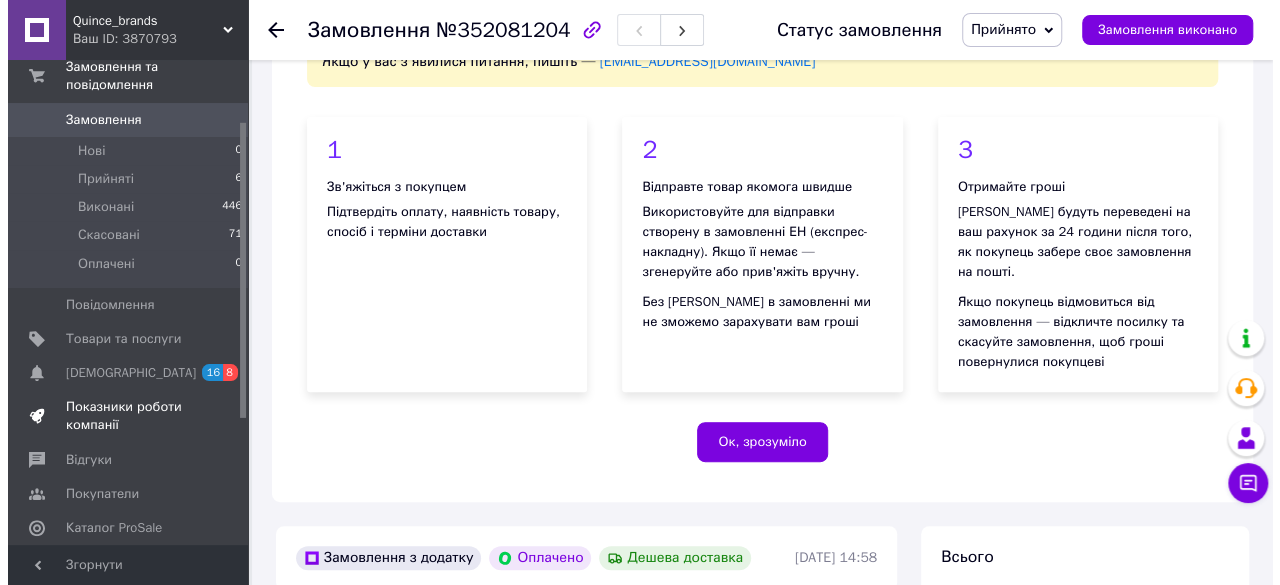scroll, scrollTop: 0, scrollLeft: 0, axis: both 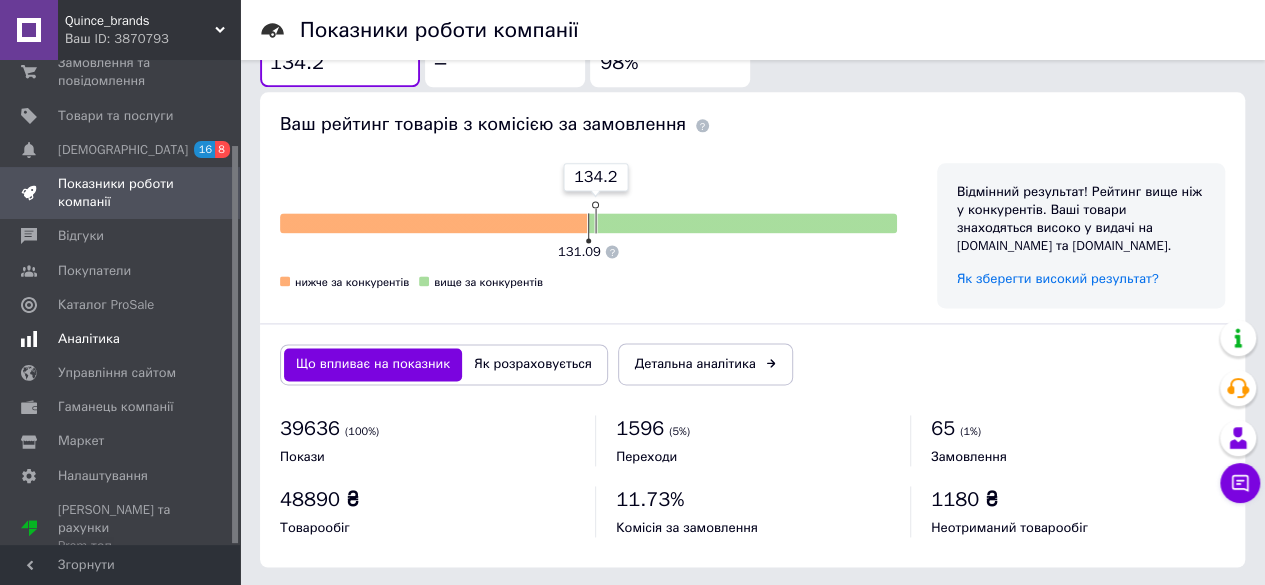 click on "Аналітика" at bounding box center [89, 339] 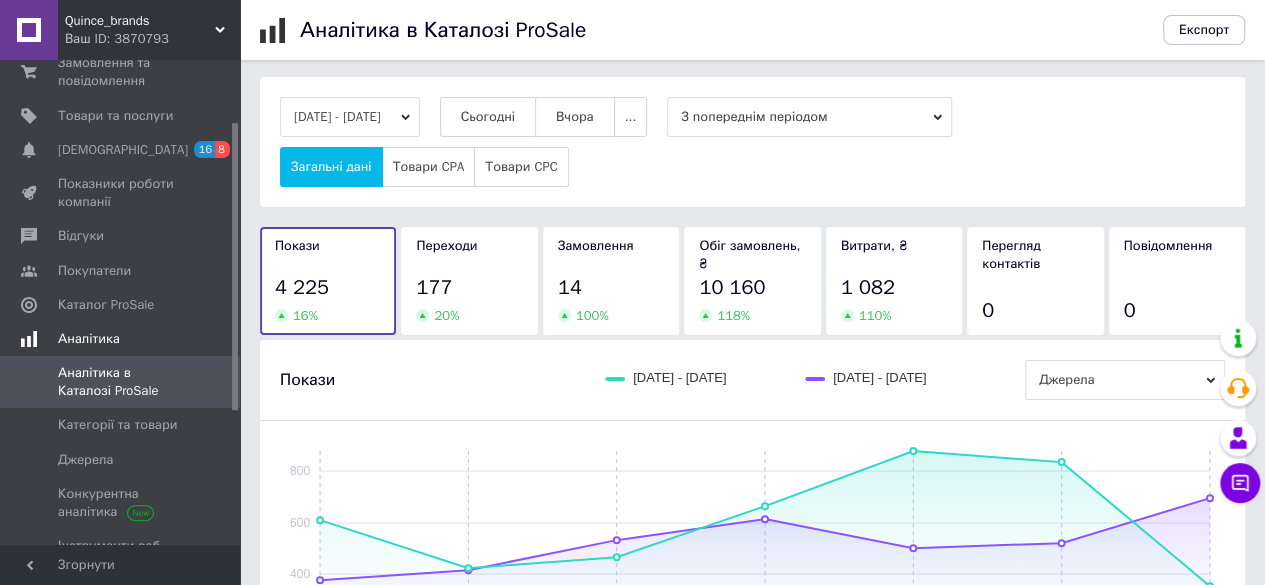 scroll, scrollTop: 0, scrollLeft: 0, axis: both 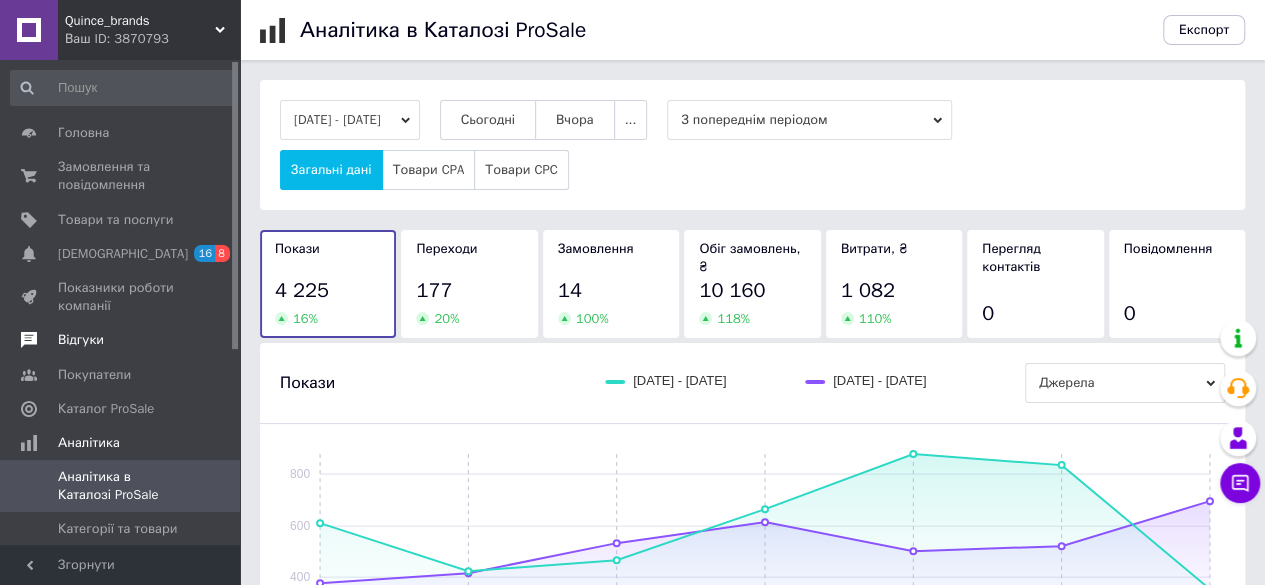 click on "Відгуки" at bounding box center (123, 340) 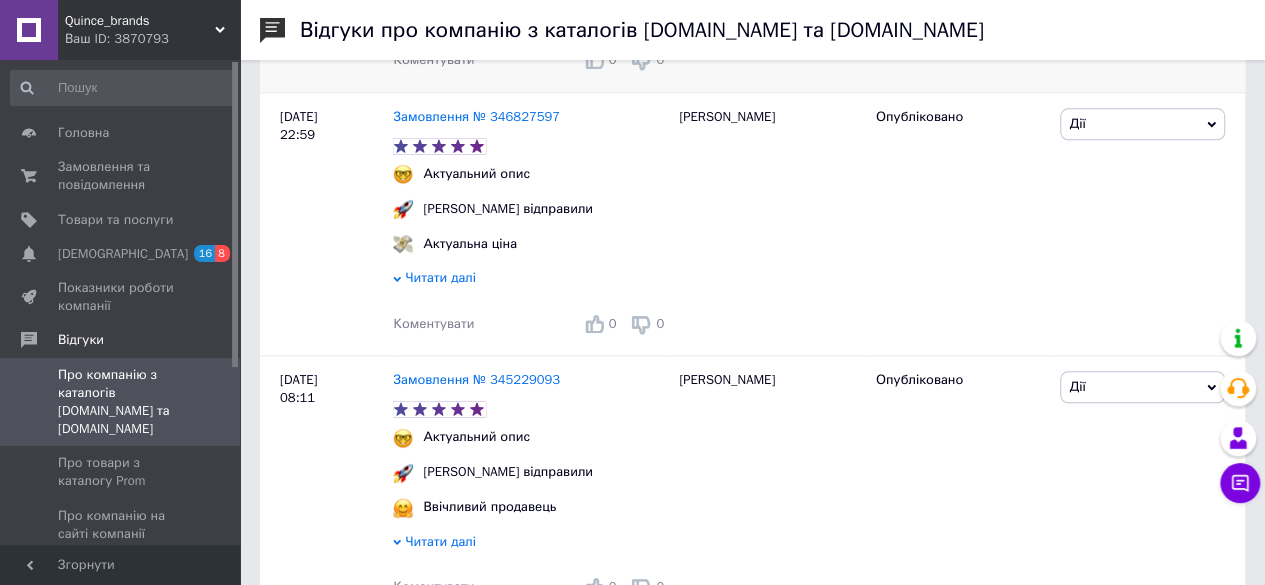 scroll, scrollTop: 1000, scrollLeft: 0, axis: vertical 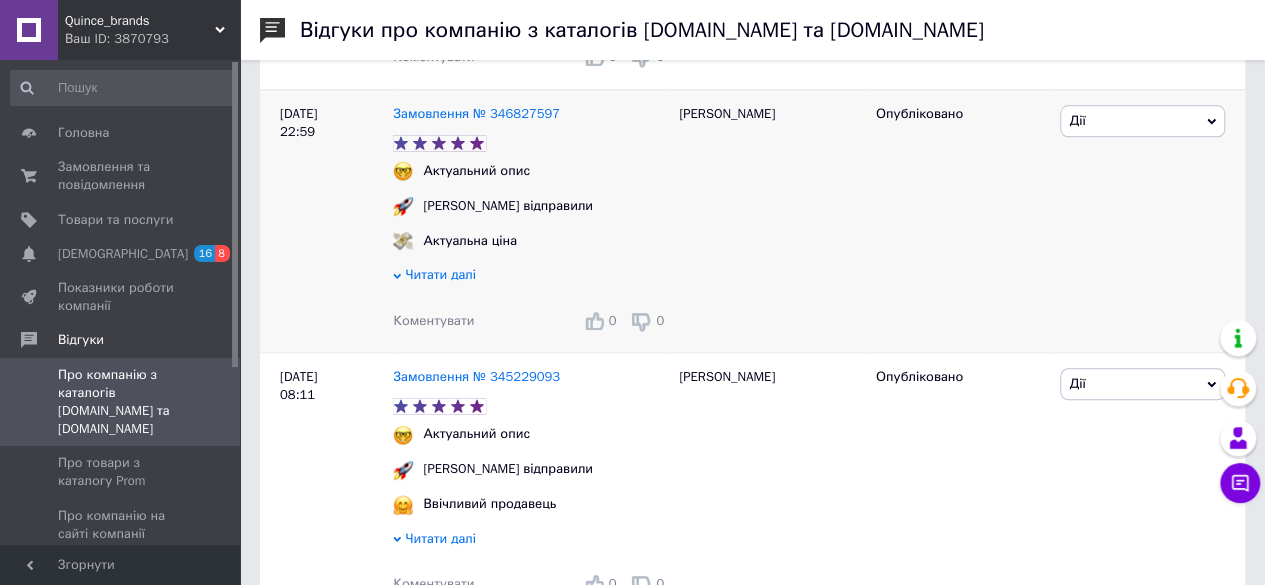 click on "Читати далі" at bounding box center [440, 274] 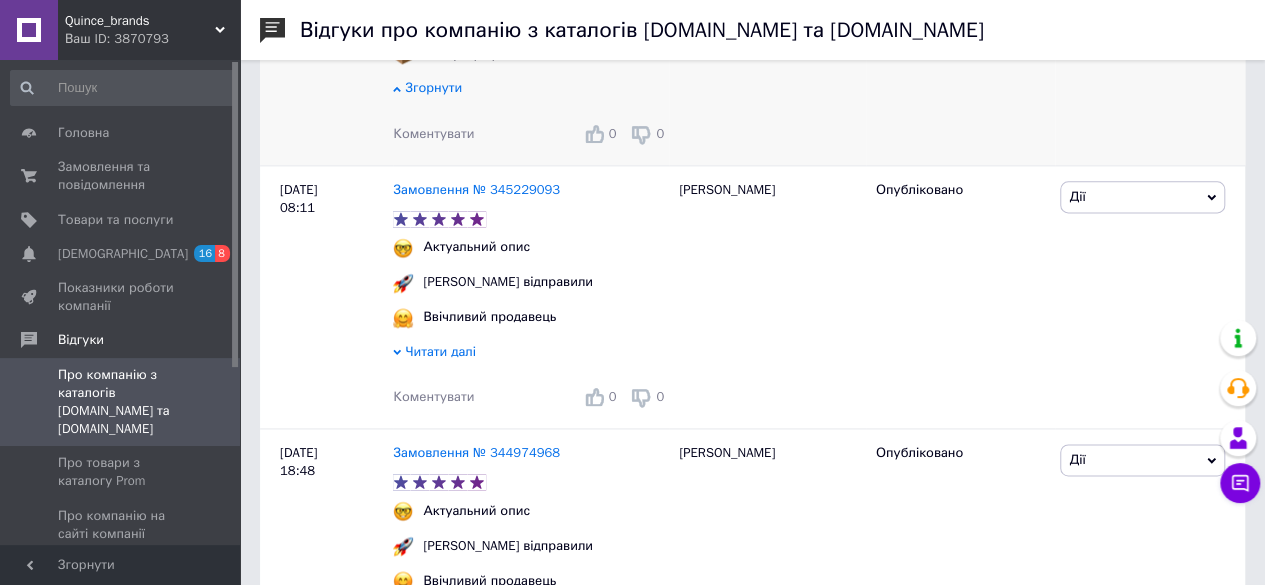 scroll, scrollTop: 1300, scrollLeft: 0, axis: vertical 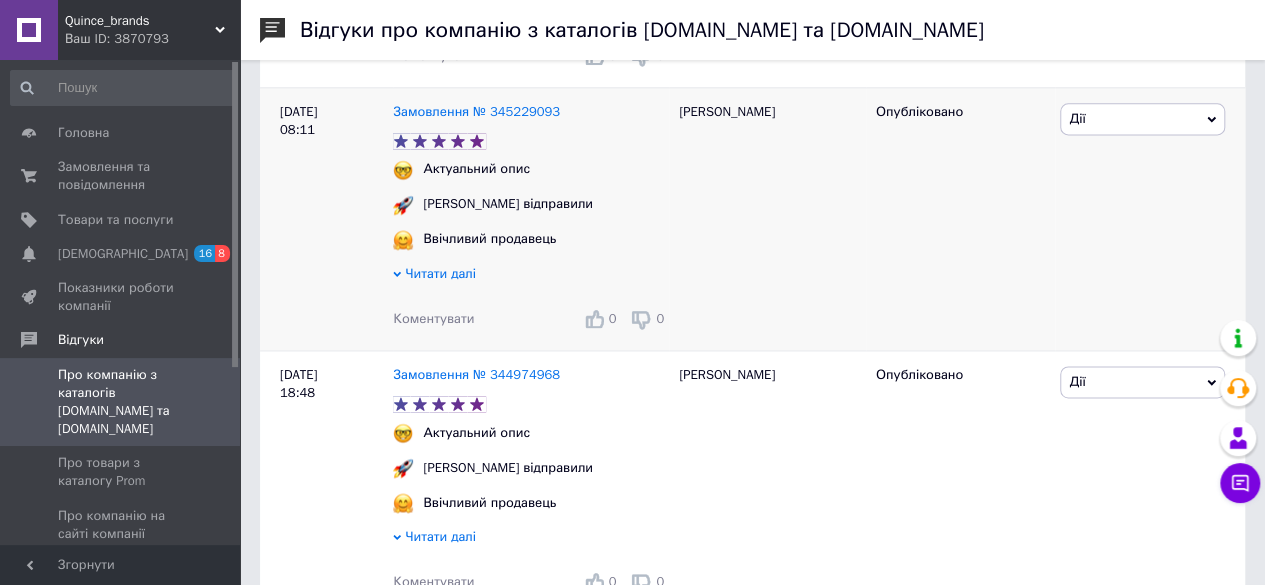 click on "Читати далі" at bounding box center [440, 273] 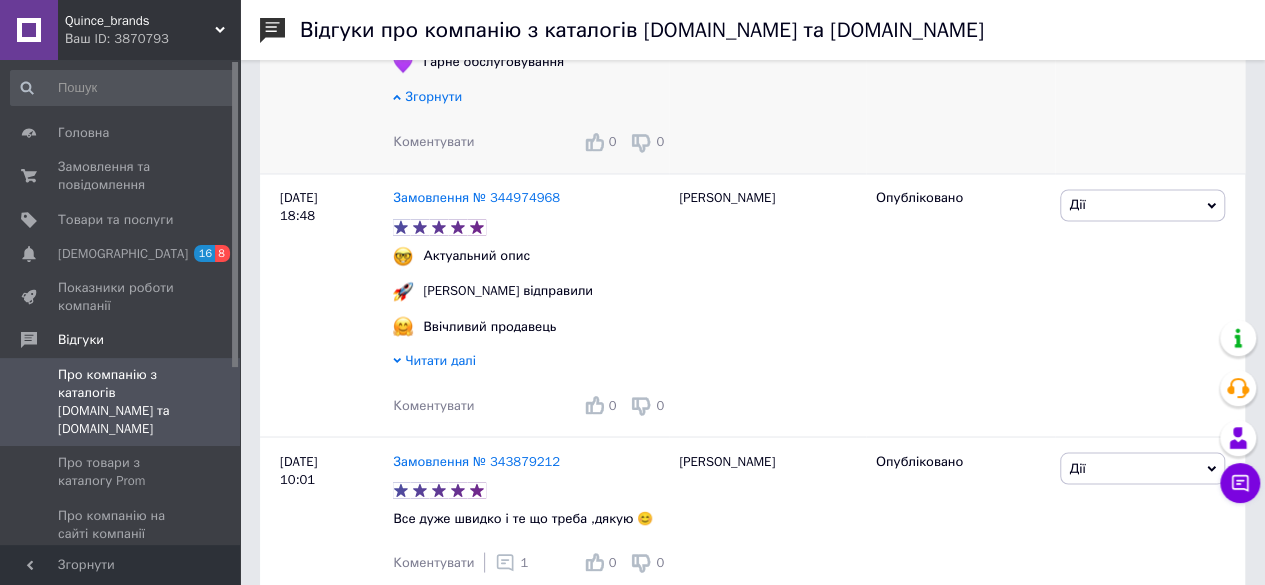 scroll, scrollTop: 1600, scrollLeft: 0, axis: vertical 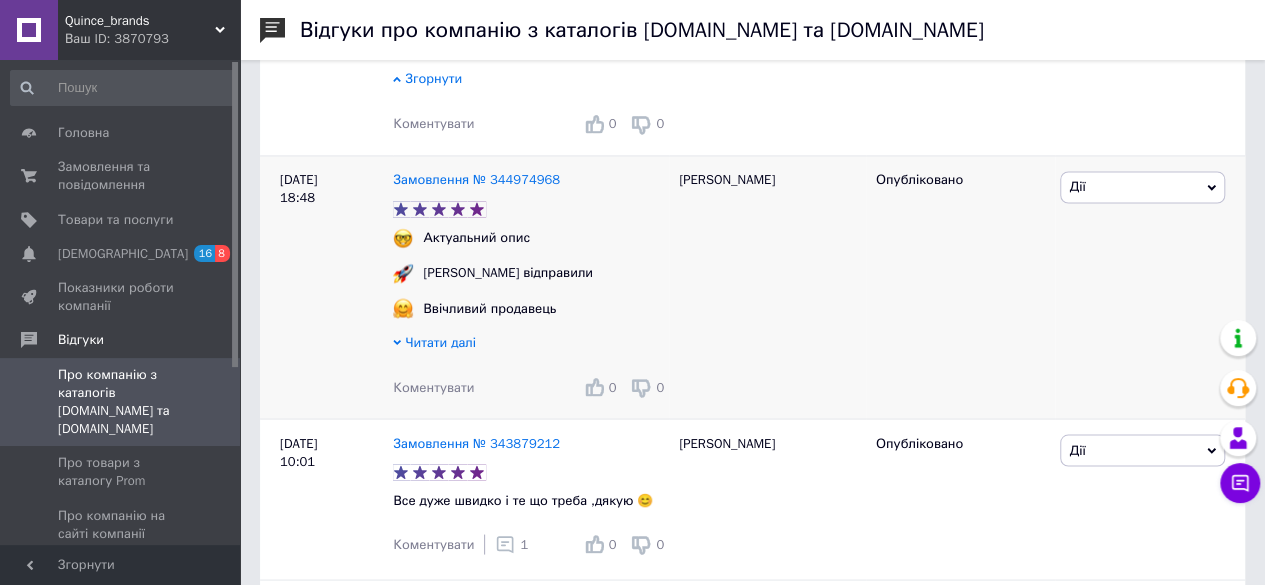 click on "Читати далі" at bounding box center [440, 341] 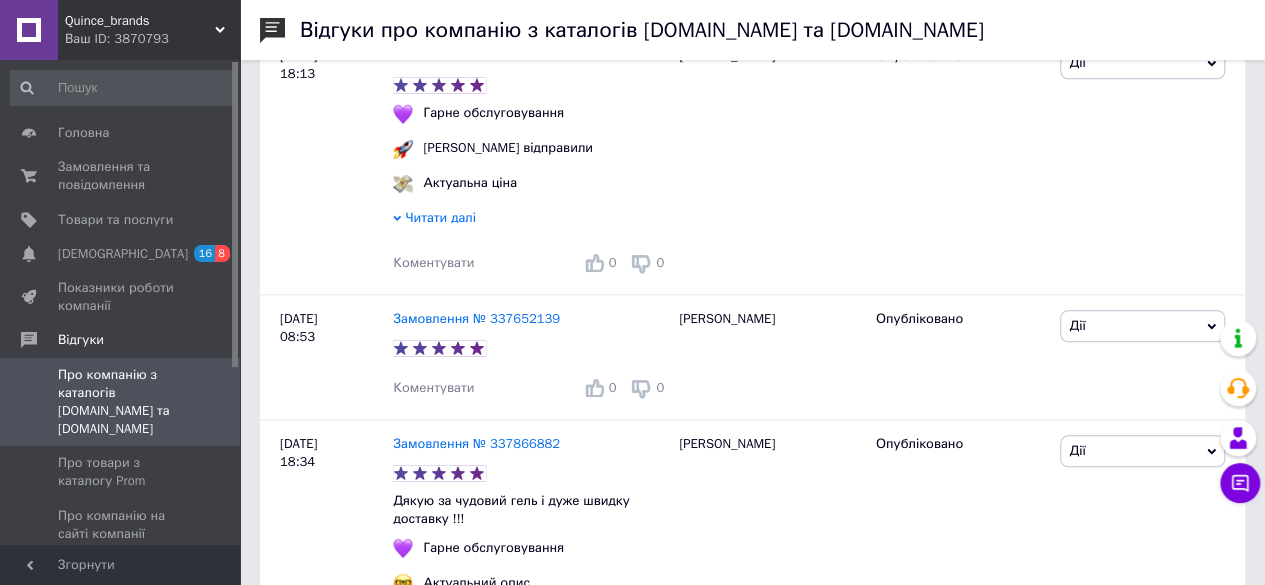 scroll, scrollTop: 4956, scrollLeft: 0, axis: vertical 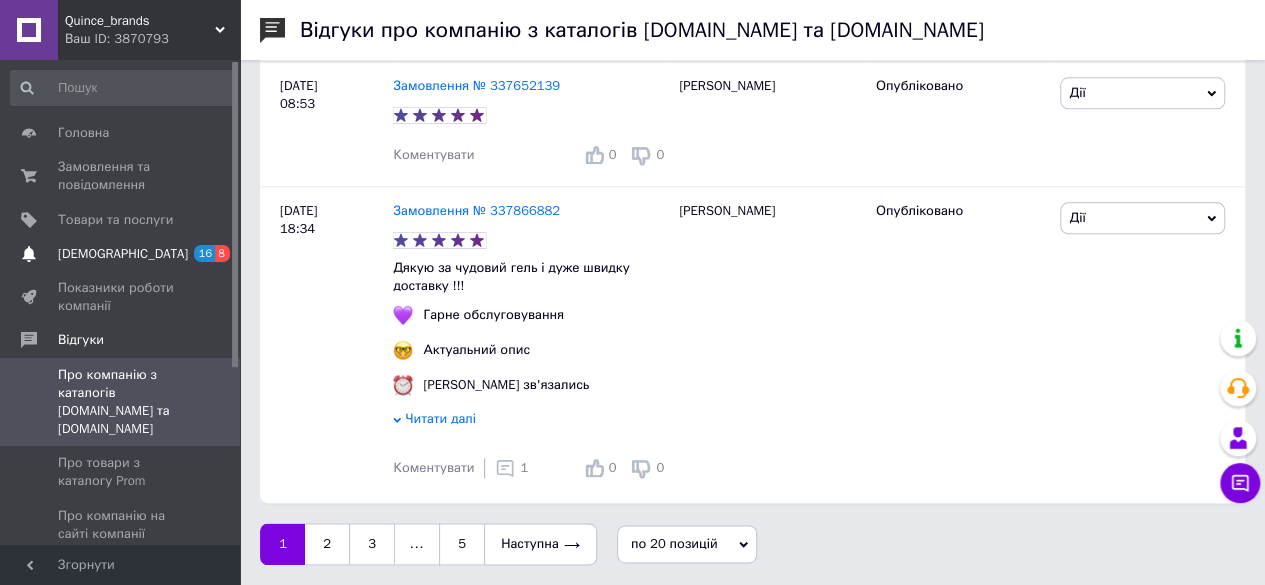 click on "[DEMOGRAPHIC_DATA]" at bounding box center [123, 254] 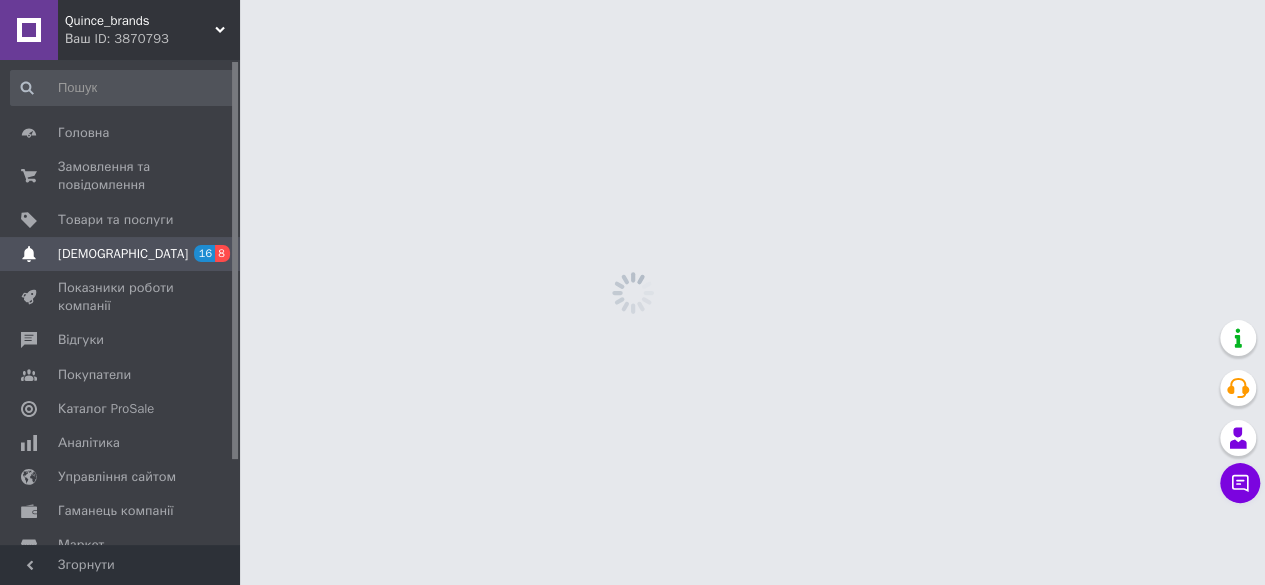 scroll, scrollTop: 0, scrollLeft: 0, axis: both 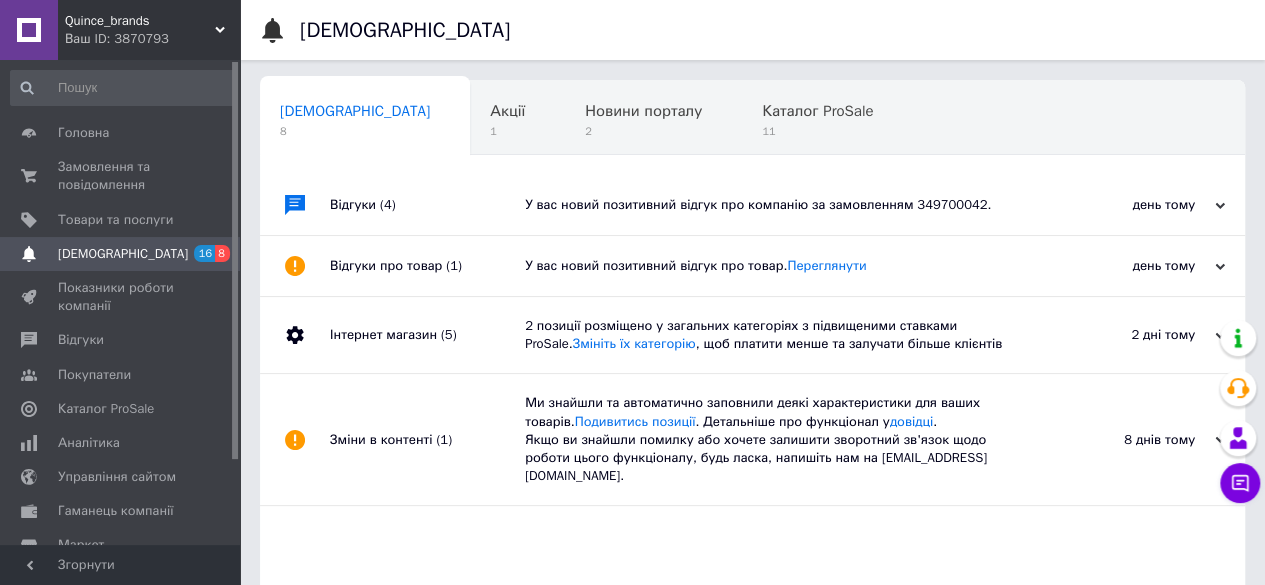 click on "У вас новий позитивний відгук про компанію за замовленням 349700042." at bounding box center [775, 205] 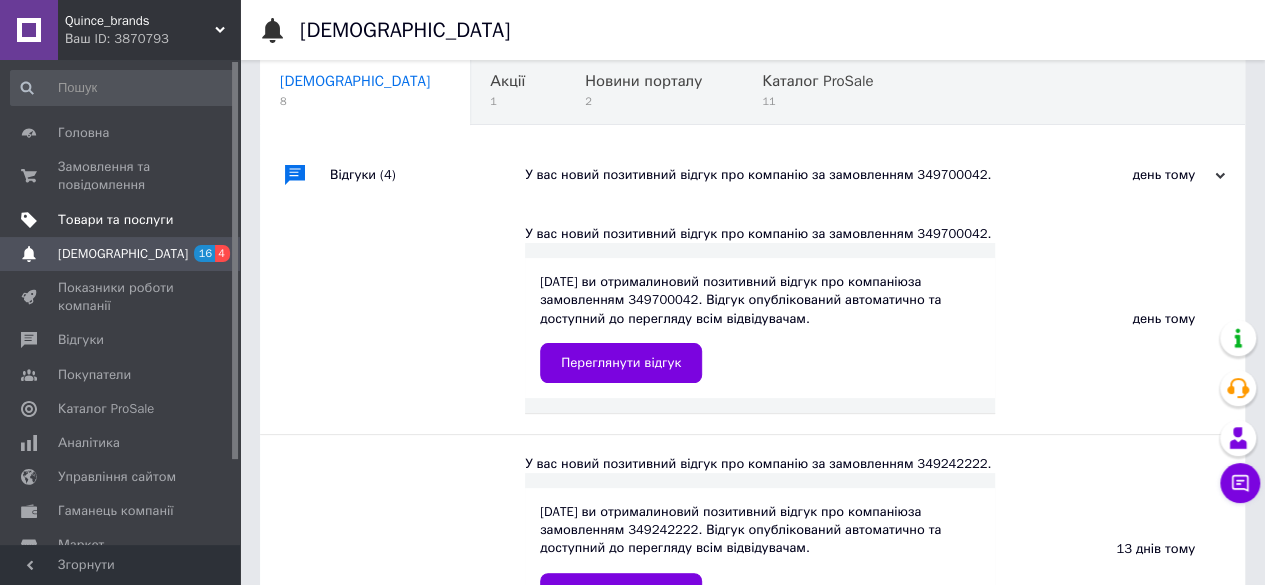 scroll, scrollTop: 0, scrollLeft: 0, axis: both 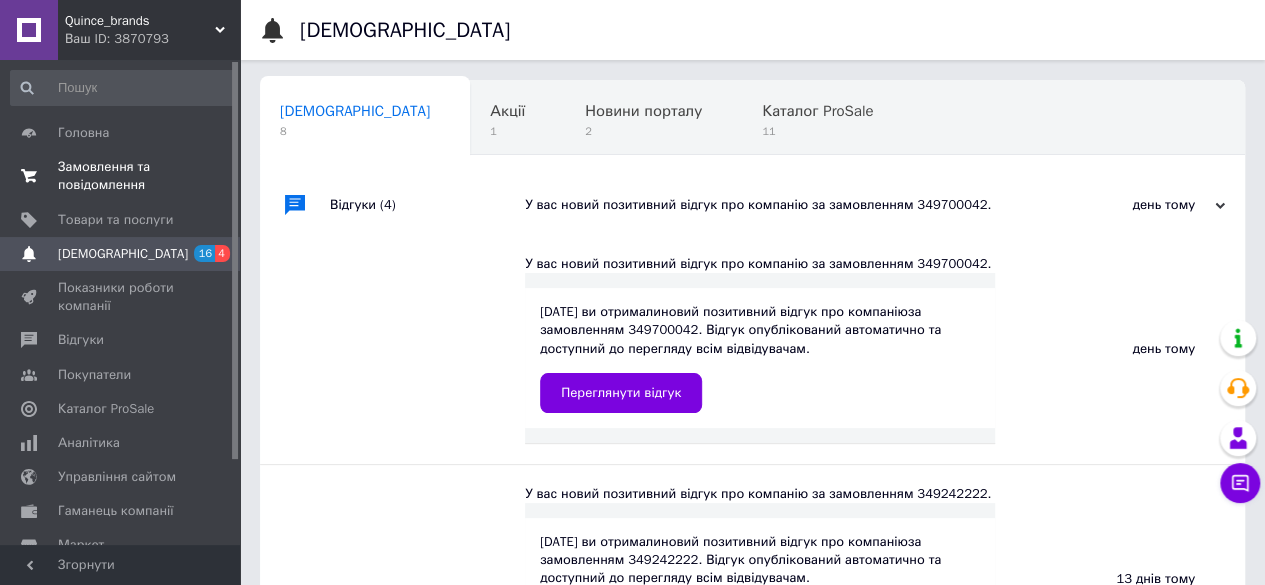 click on "Замовлення та повідомлення" at bounding box center (121, 176) 